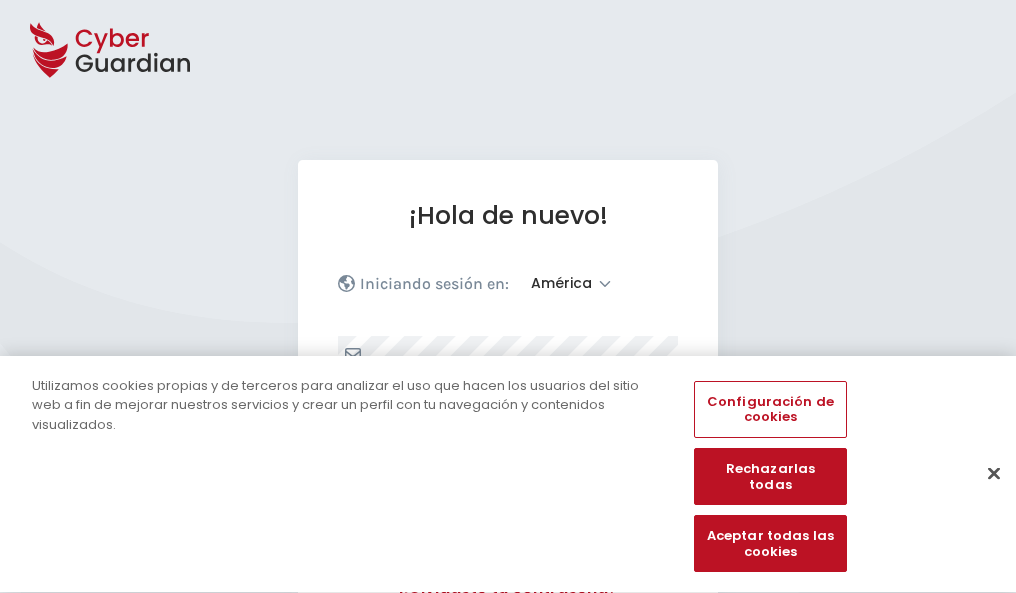 select on "América" 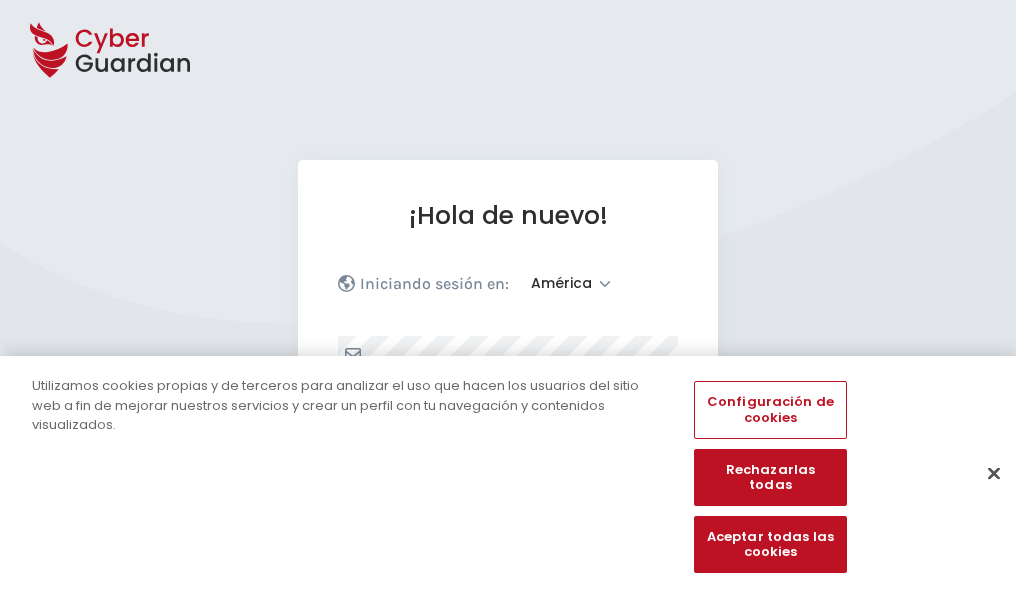 scroll, scrollTop: 261, scrollLeft: 0, axis: vertical 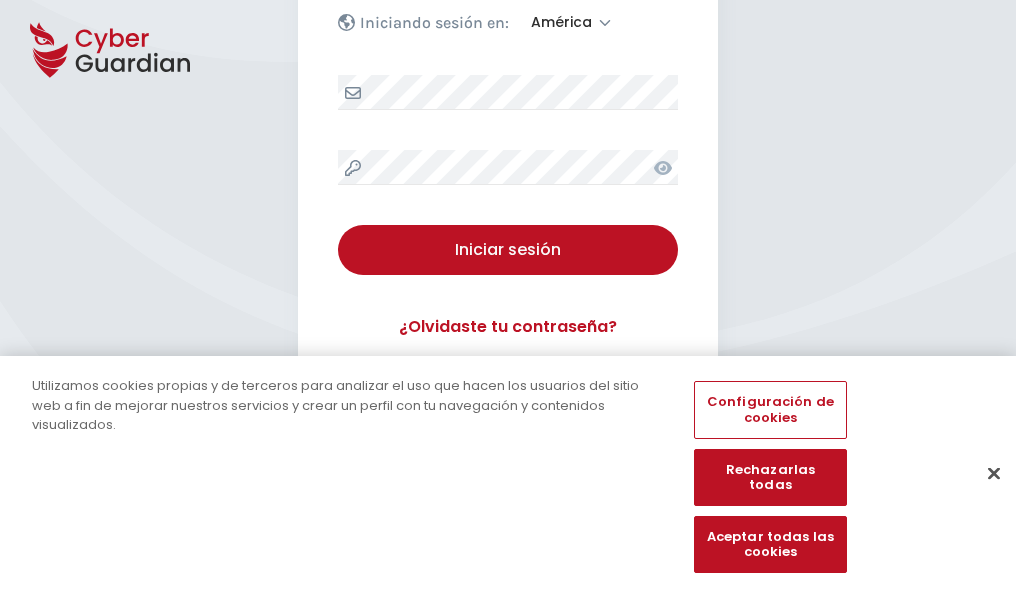 click at bounding box center (994, 473) 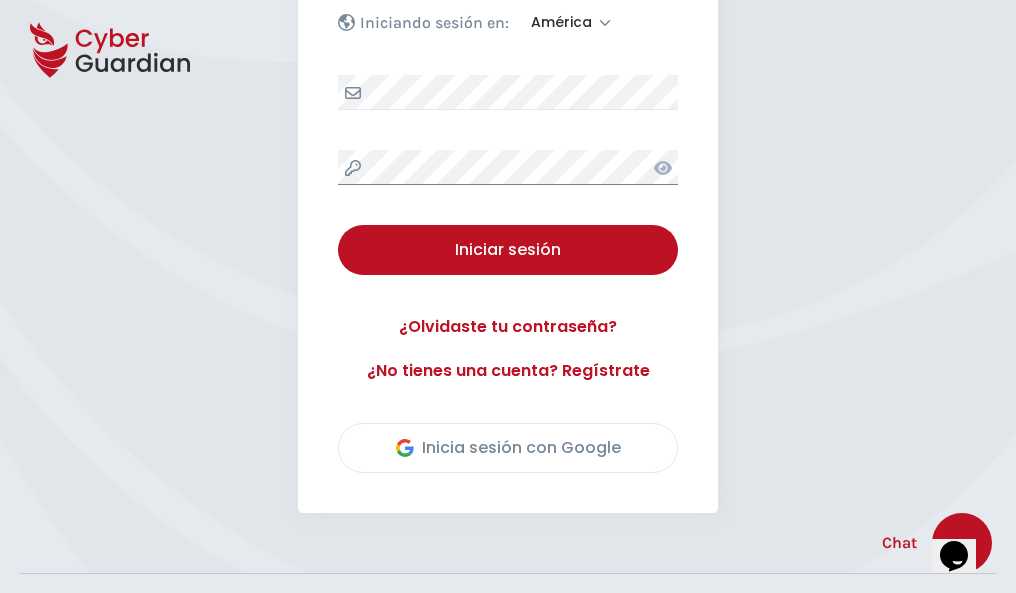 scroll, scrollTop: 454, scrollLeft: 0, axis: vertical 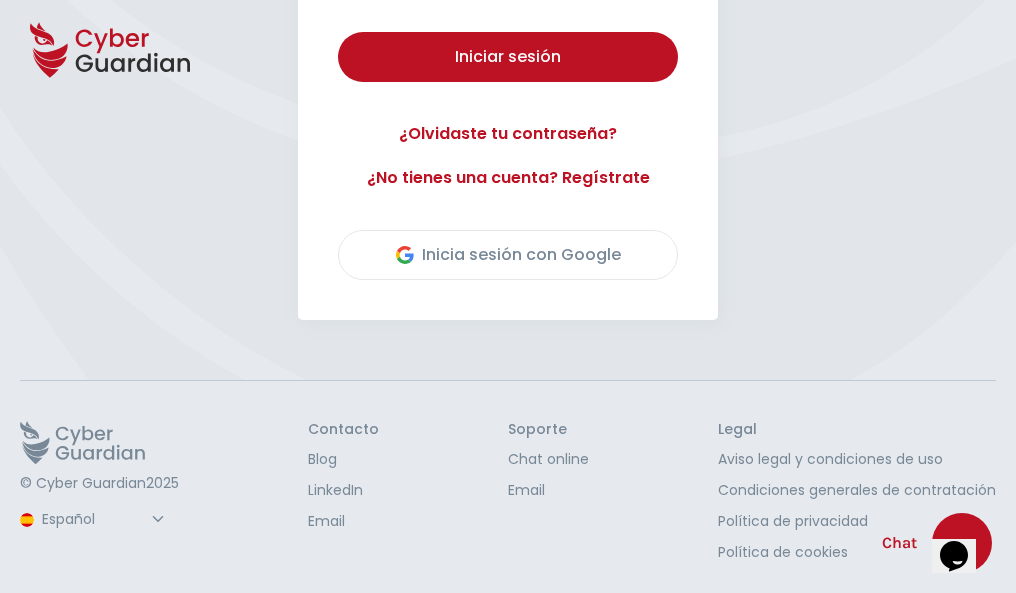 type 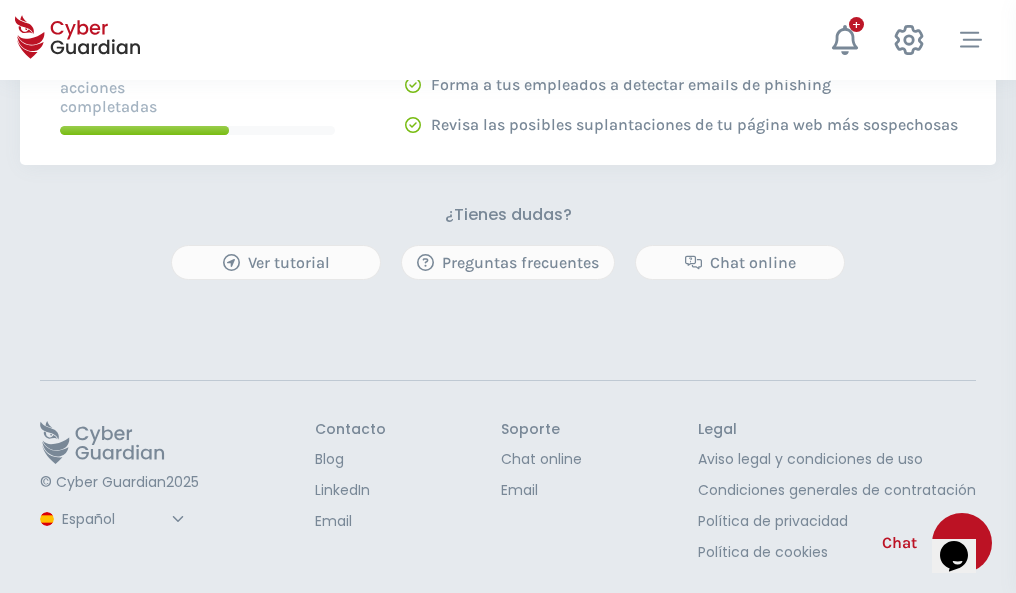 scroll, scrollTop: 0, scrollLeft: 0, axis: both 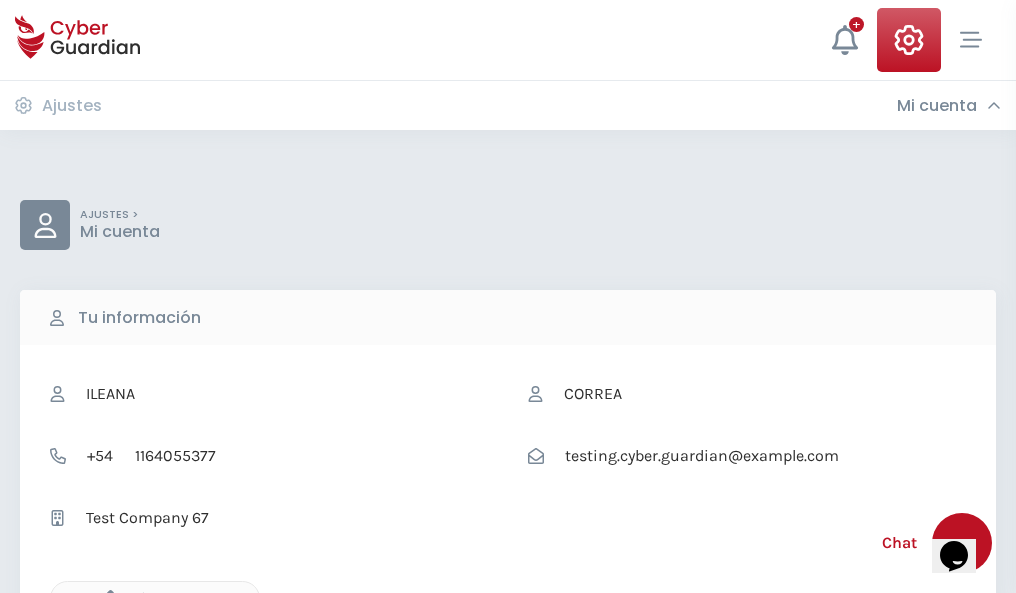 click 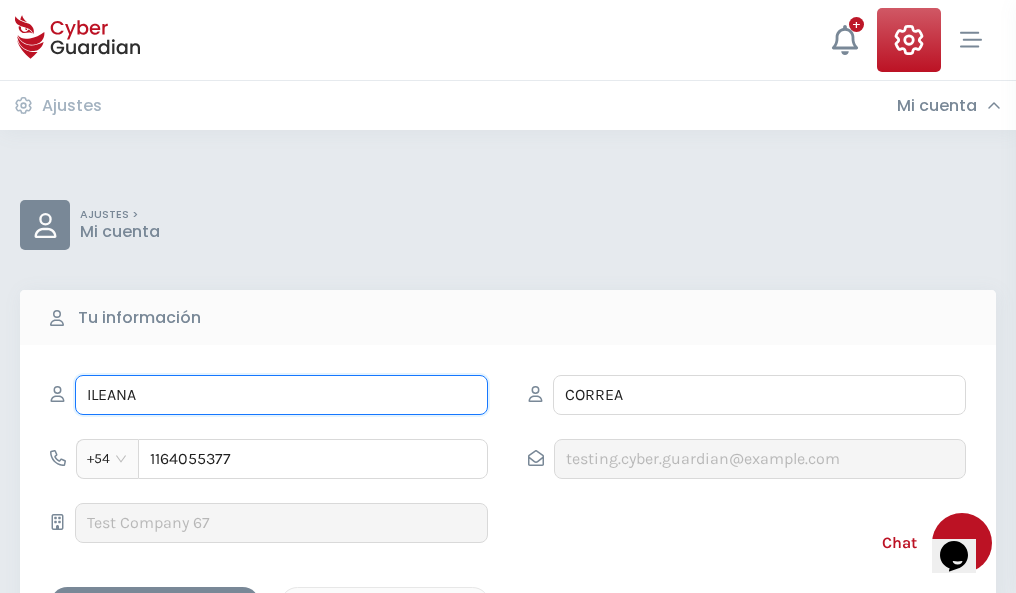 click on "ILEANA" at bounding box center [281, 395] 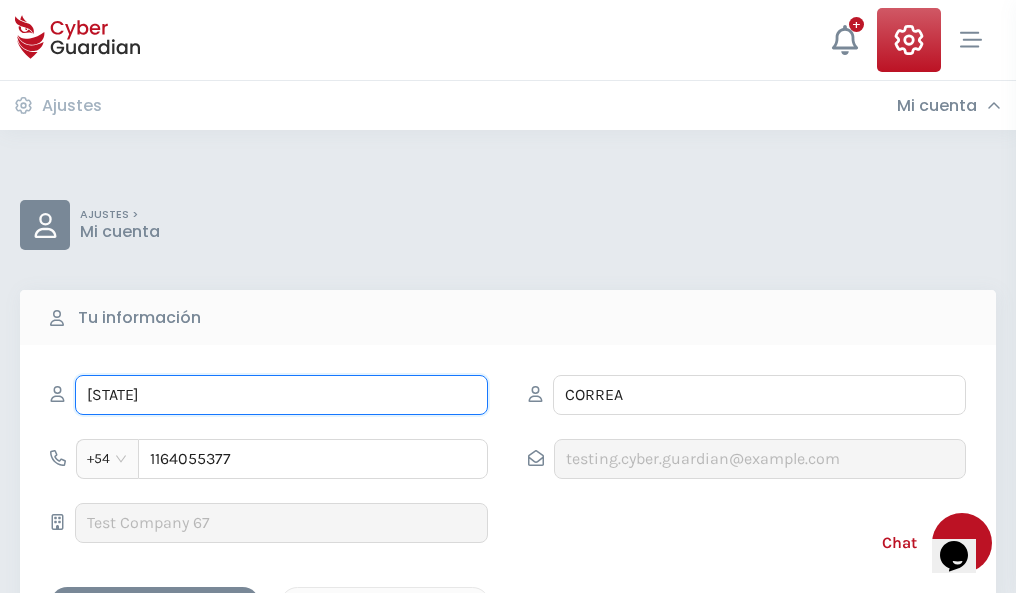 type on "I" 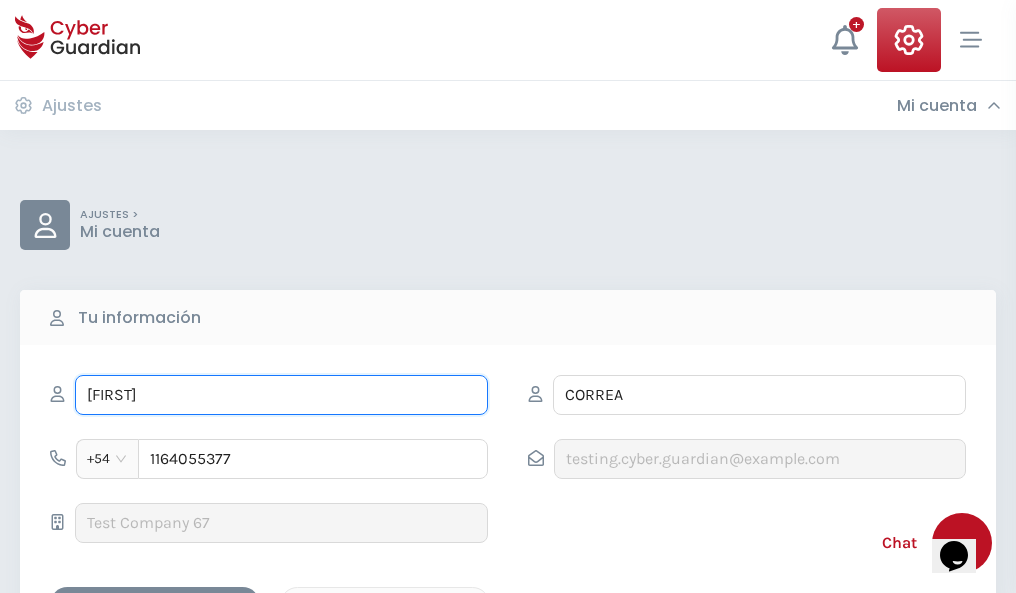 type on "Débora" 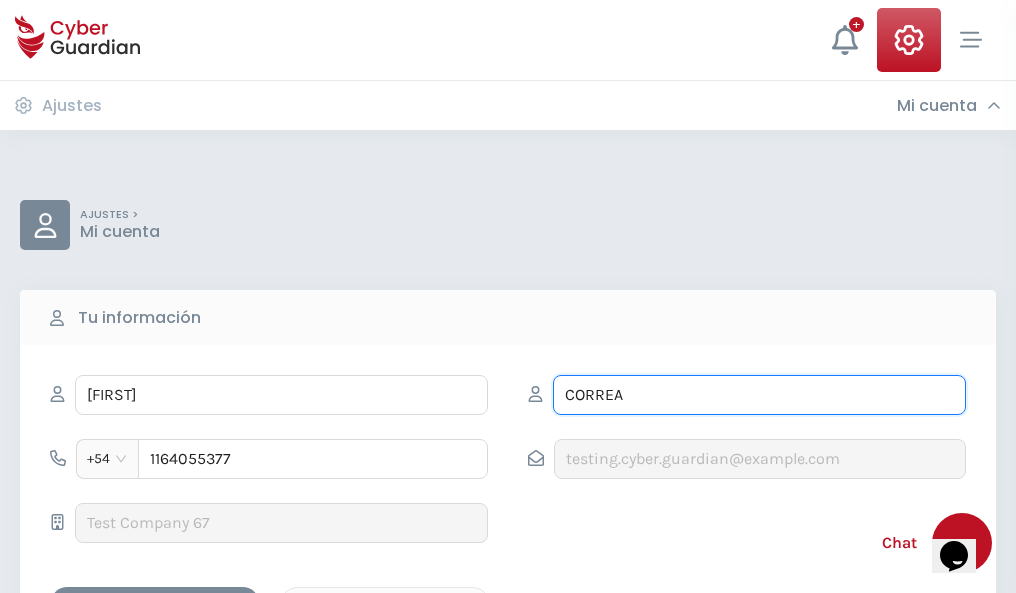 click on "CORREA" at bounding box center [759, 395] 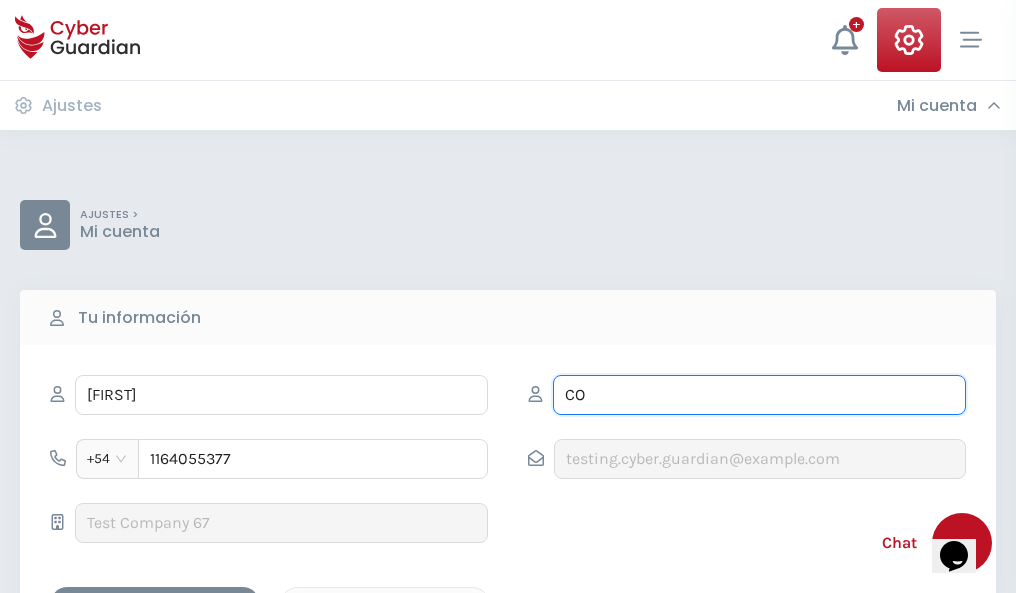 type on "C" 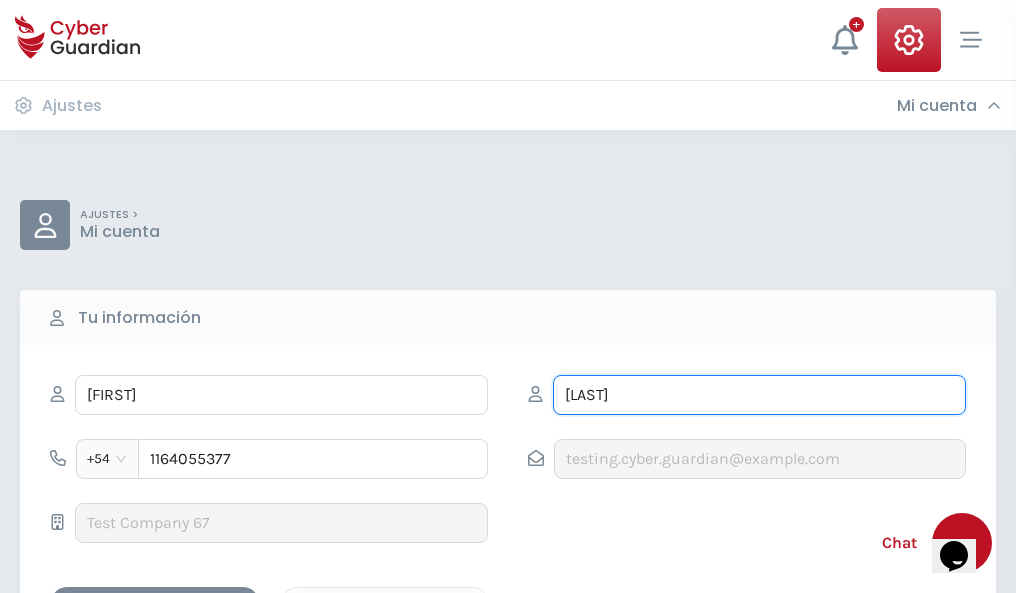 type on "González" 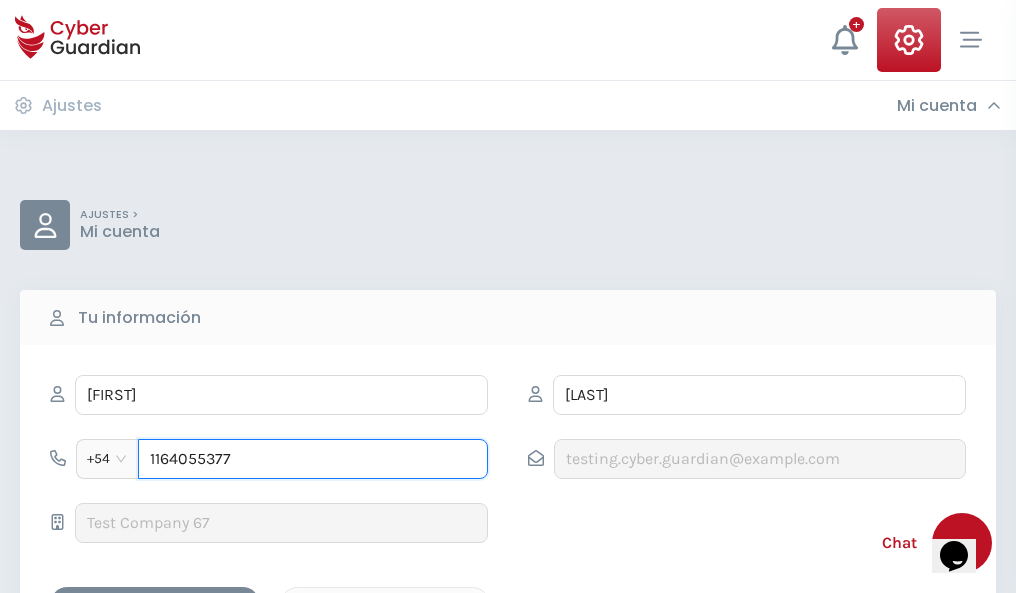 click on "1164055377" at bounding box center [313, 459] 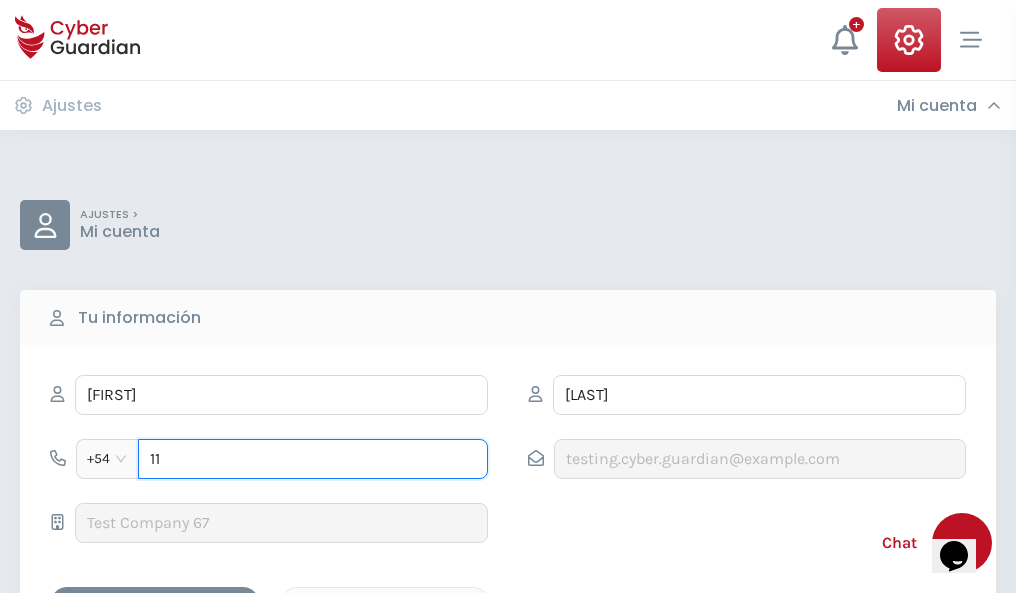 type on "1" 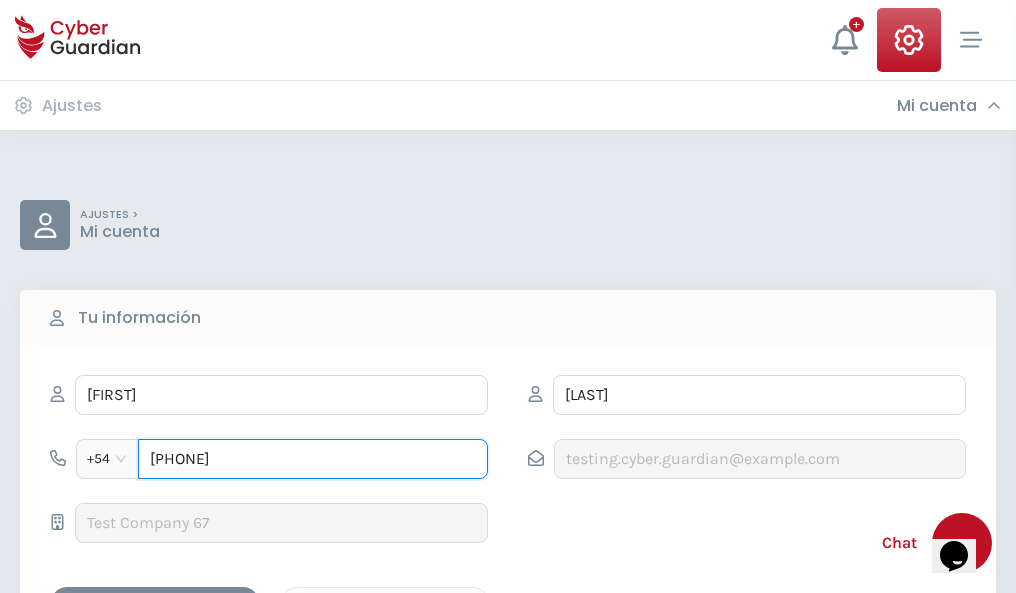 type on "4888390906" 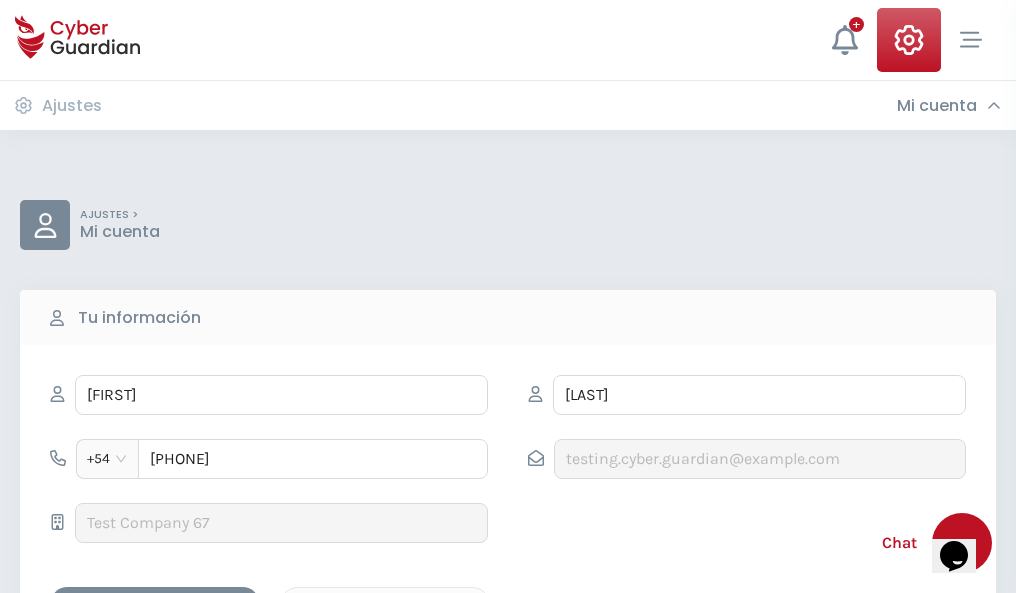 click on "Cancelar" at bounding box center (385, 604) 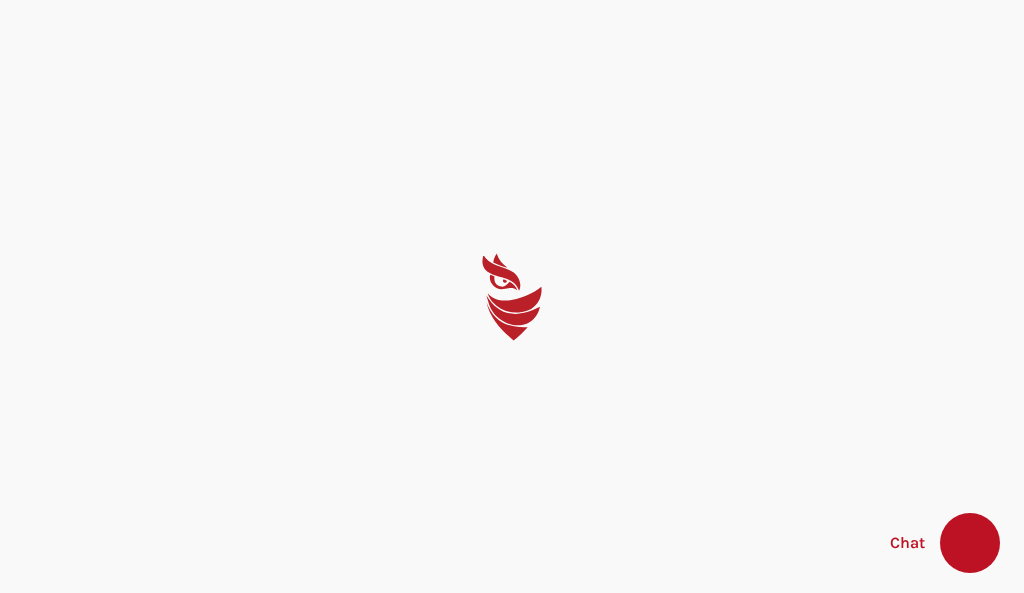 scroll, scrollTop: 0, scrollLeft: 0, axis: both 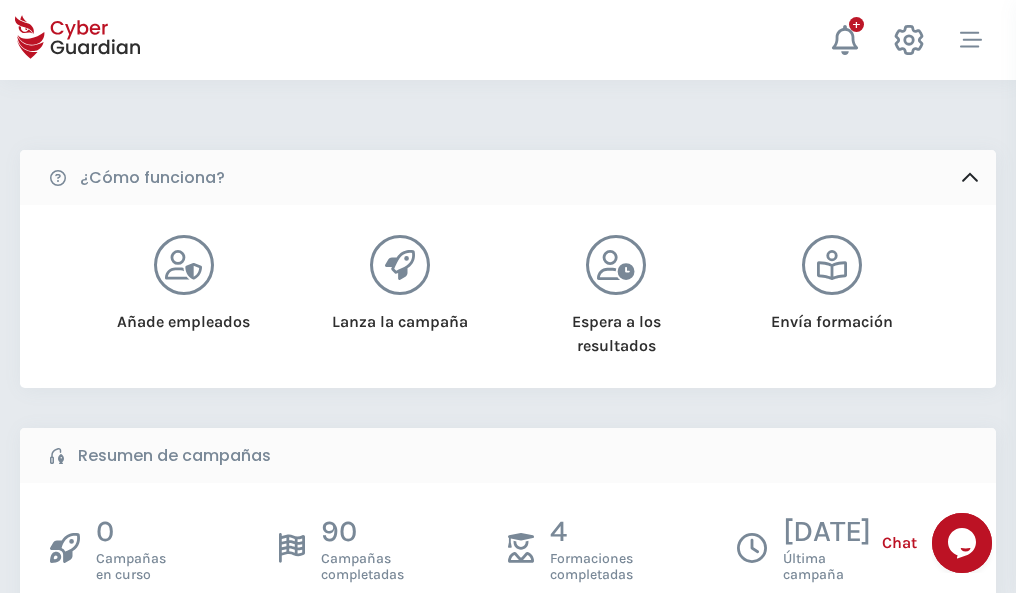 click on "Crear una campaña" at bounding box center (155, 645) 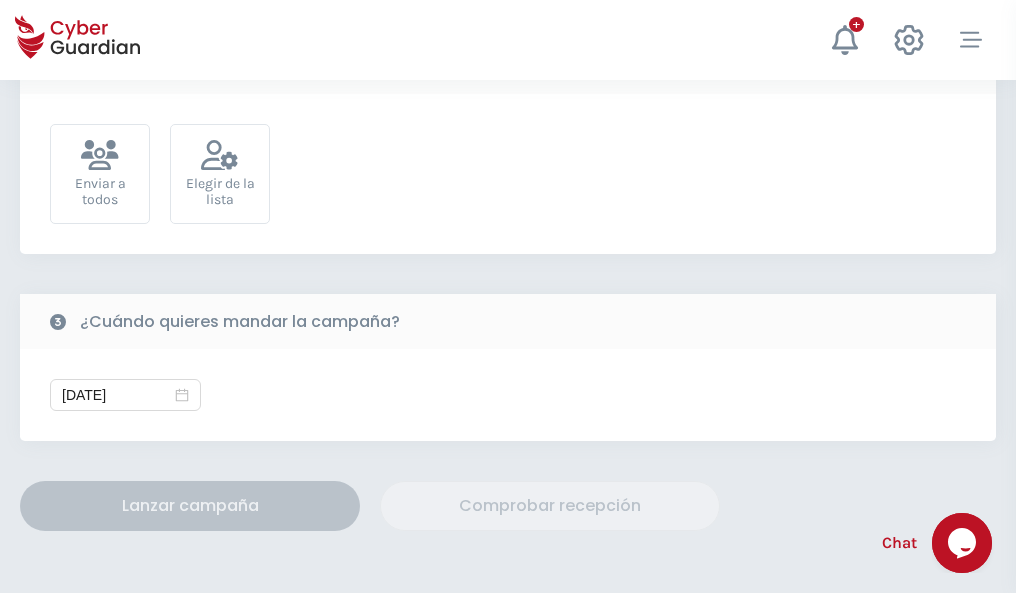 scroll, scrollTop: 732, scrollLeft: 0, axis: vertical 